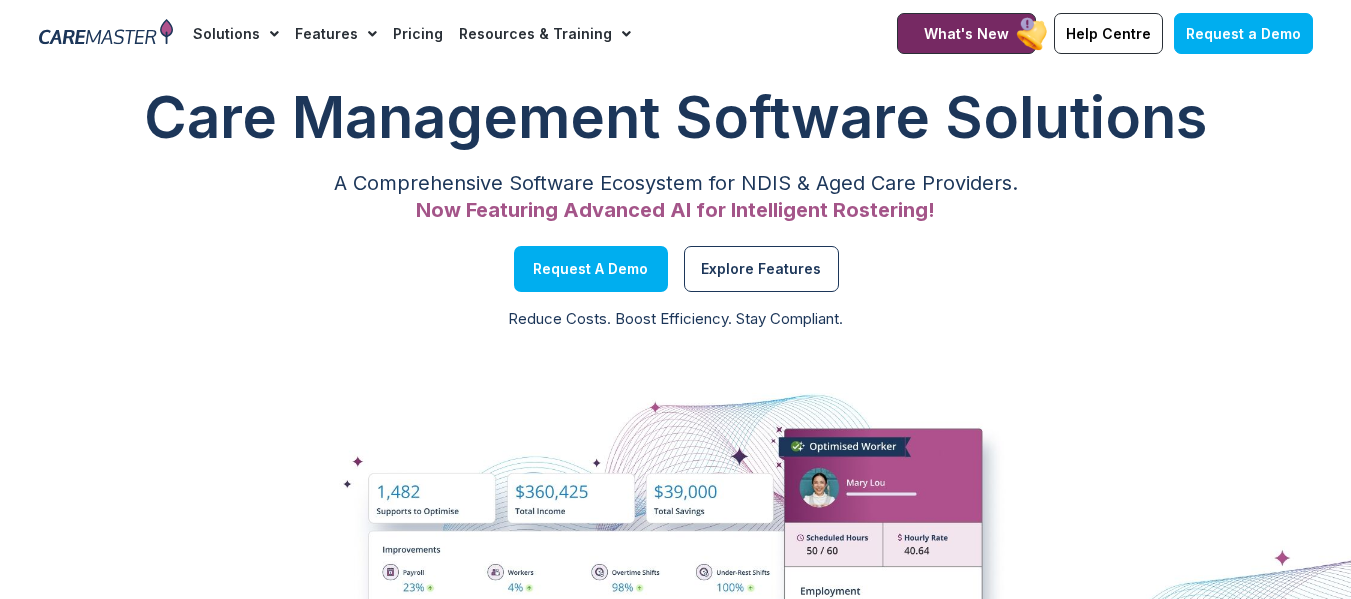 scroll, scrollTop: 0, scrollLeft: 0, axis: both 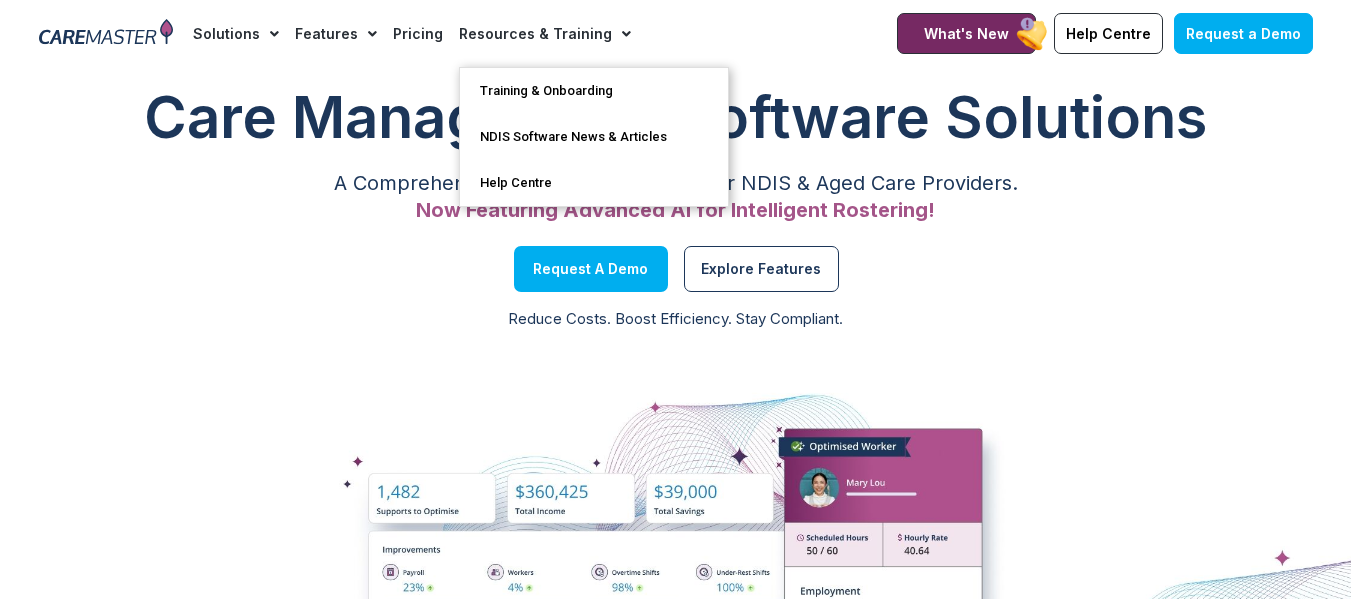 click on "Resources & Training" 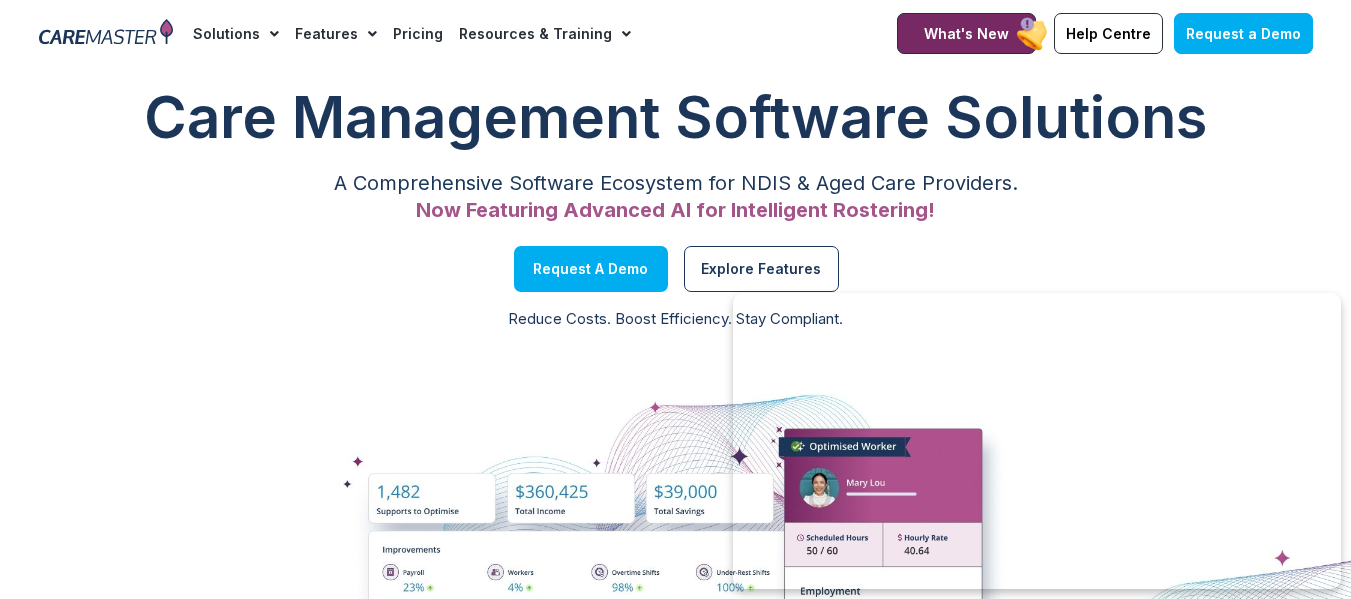 click 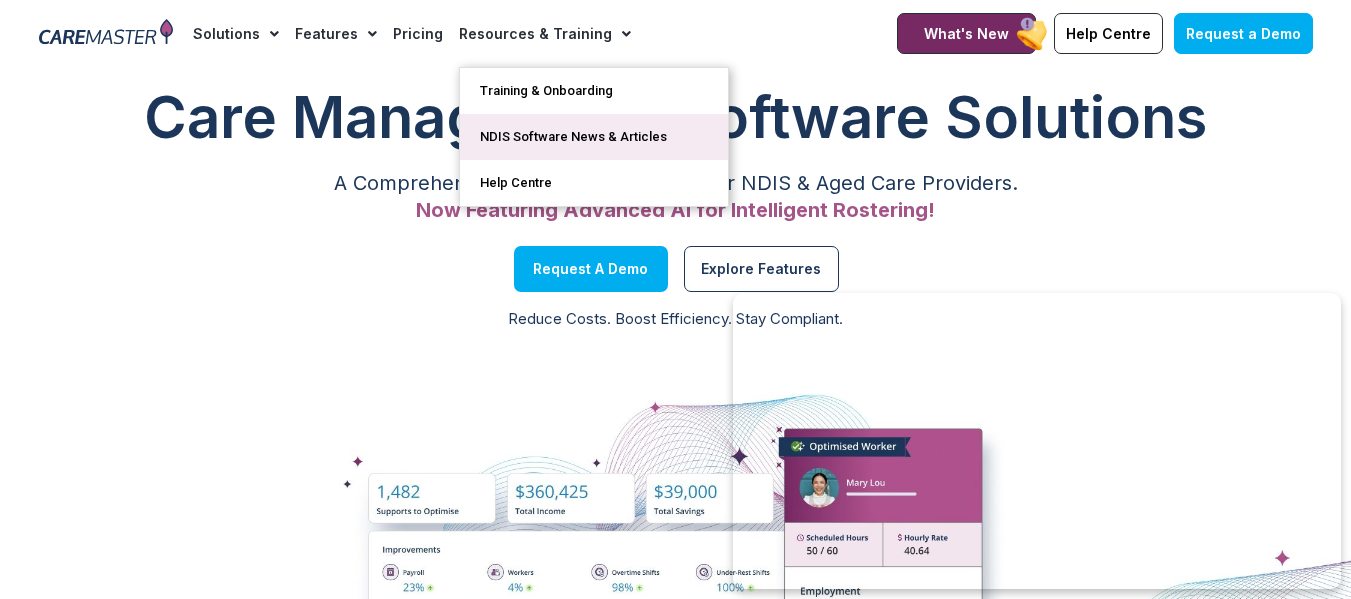 click on "NDIS Software News & Articles" 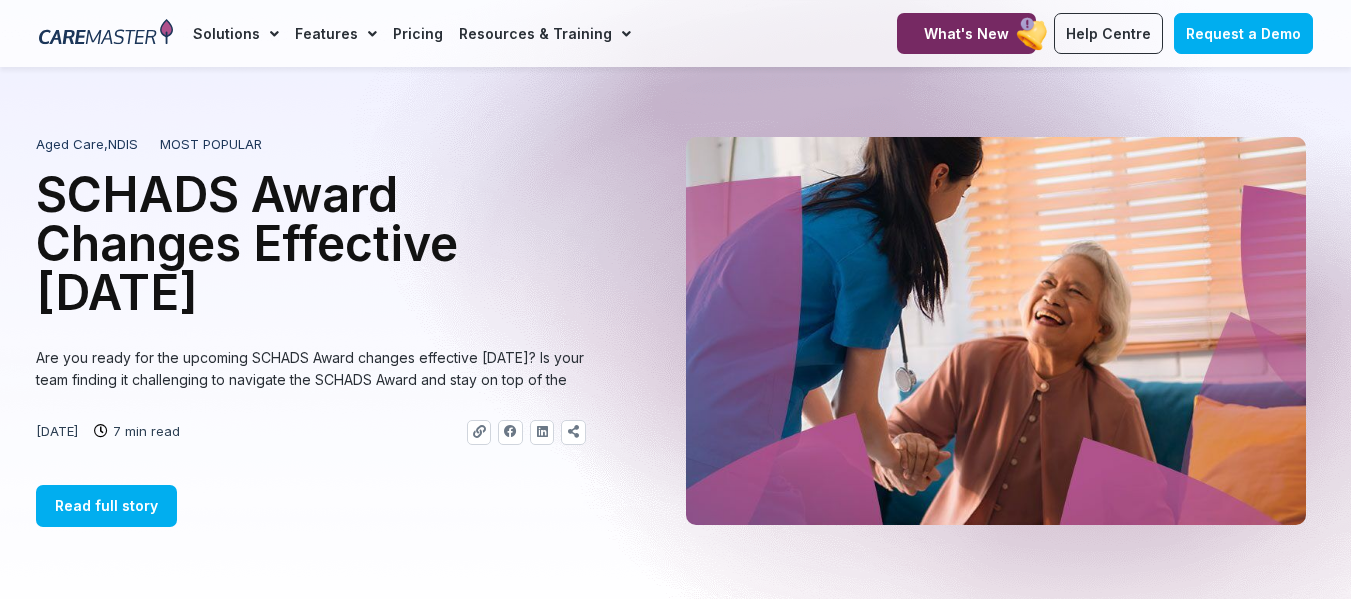 scroll, scrollTop: 0, scrollLeft: 0, axis: both 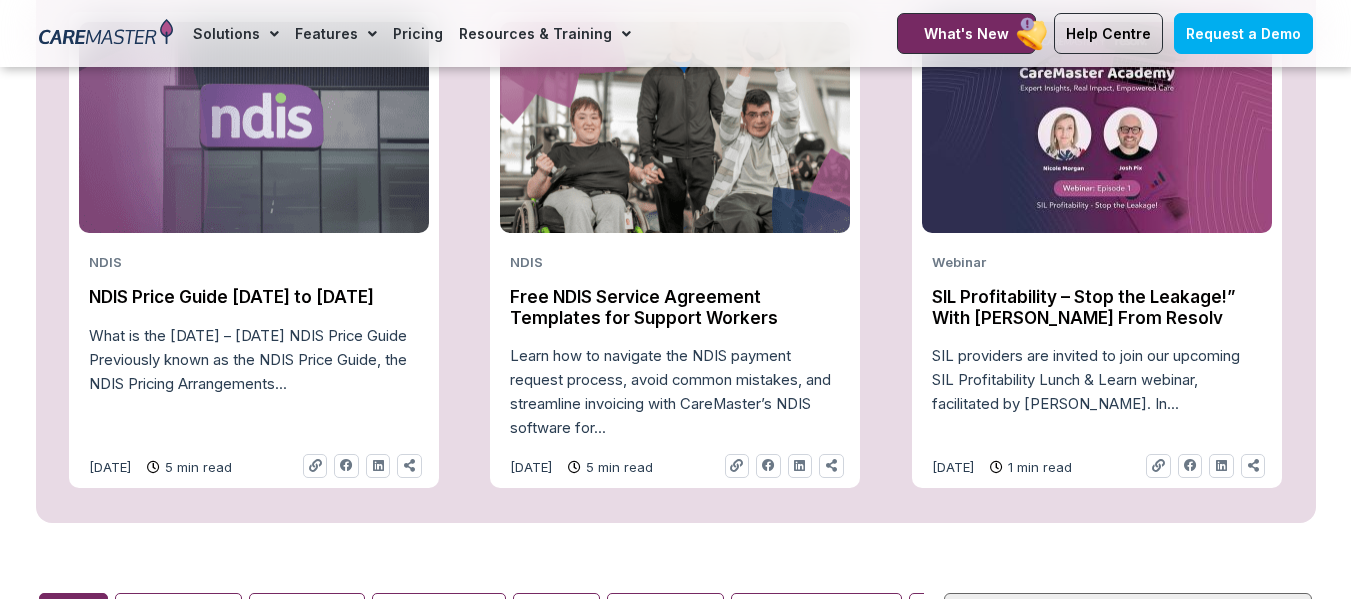 click on "Free NDIS Service Agreement Templates for Support Workers" 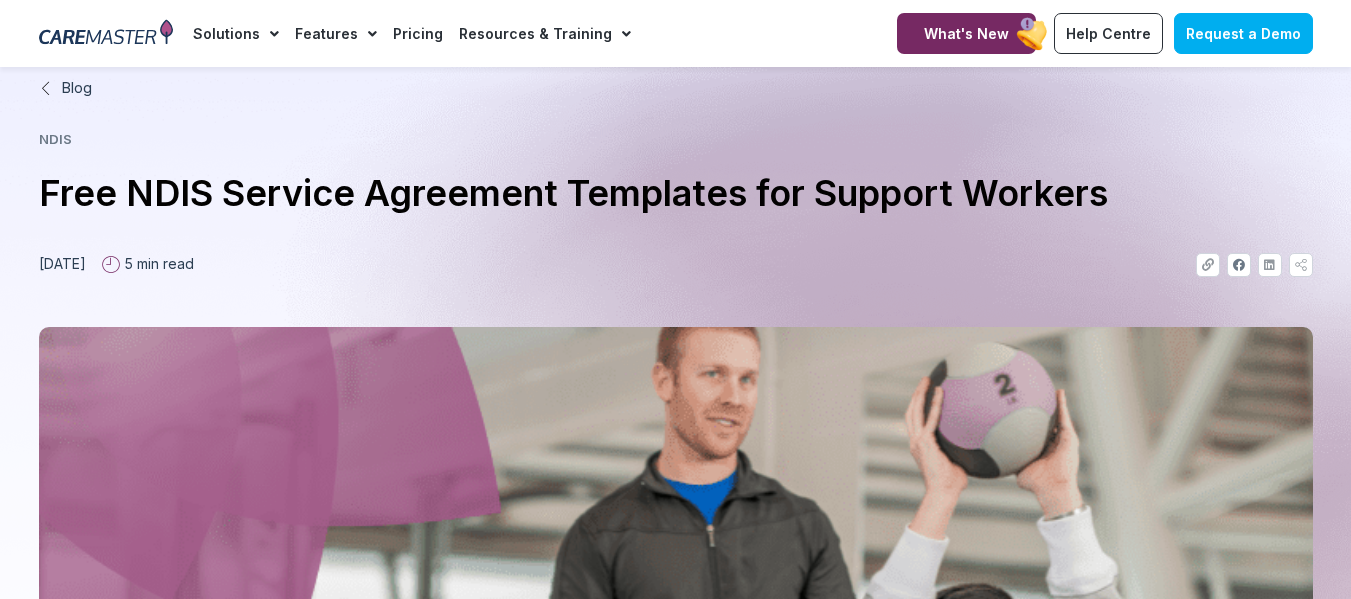 scroll, scrollTop: 0, scrollLeft: 0, axis: both 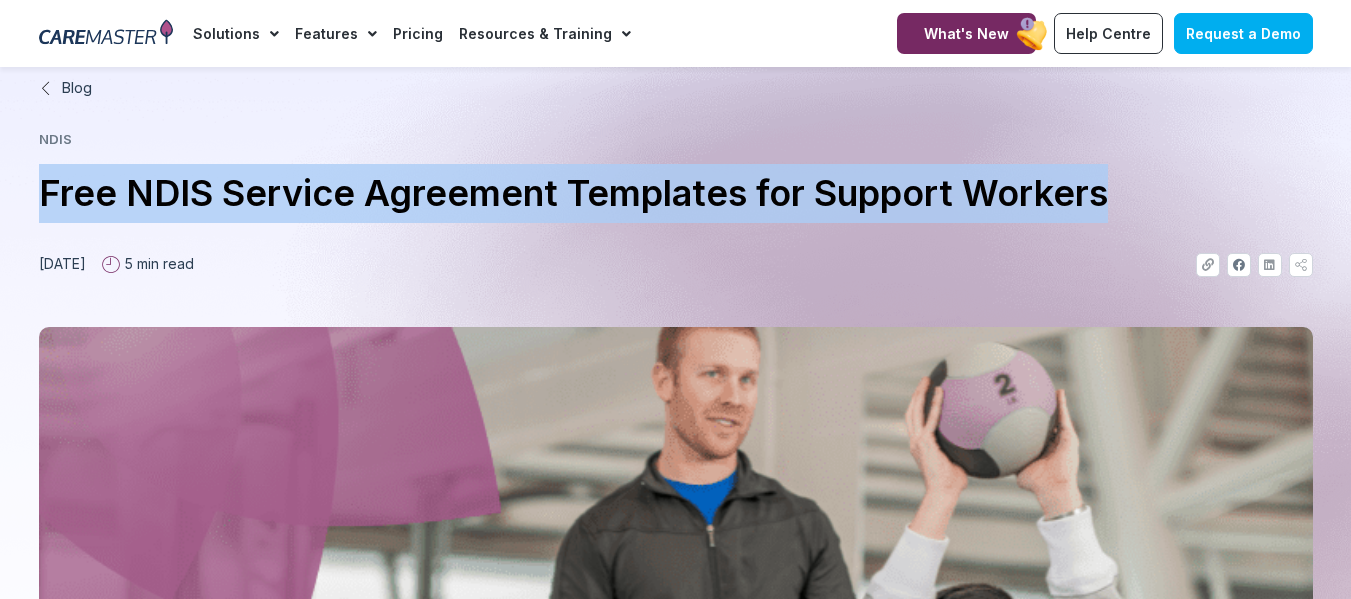 drag, startPoint x: 40, startPoint y: 190, endPoint x: 1111, endPoint y: 197, distance: 1071.0228 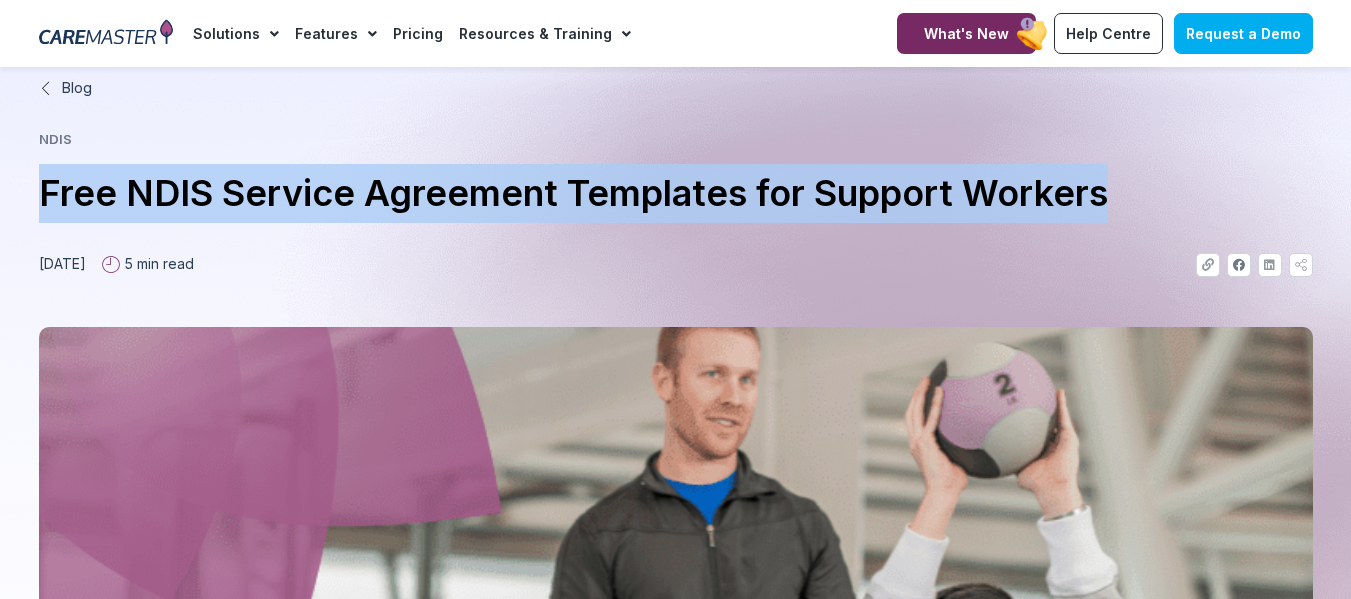 copy on "Free NDIS Service Agreement Templates for Support Workers" 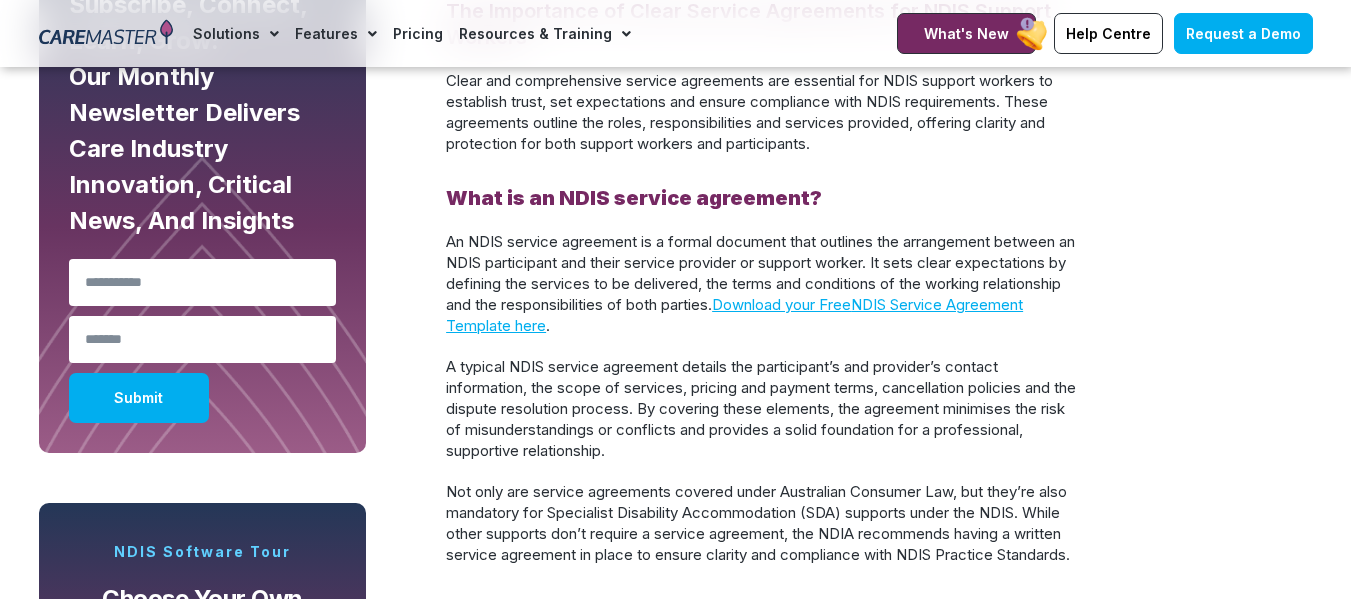 scroll, scrollTop: 1200, scrollLeft: 0, axis: vertical 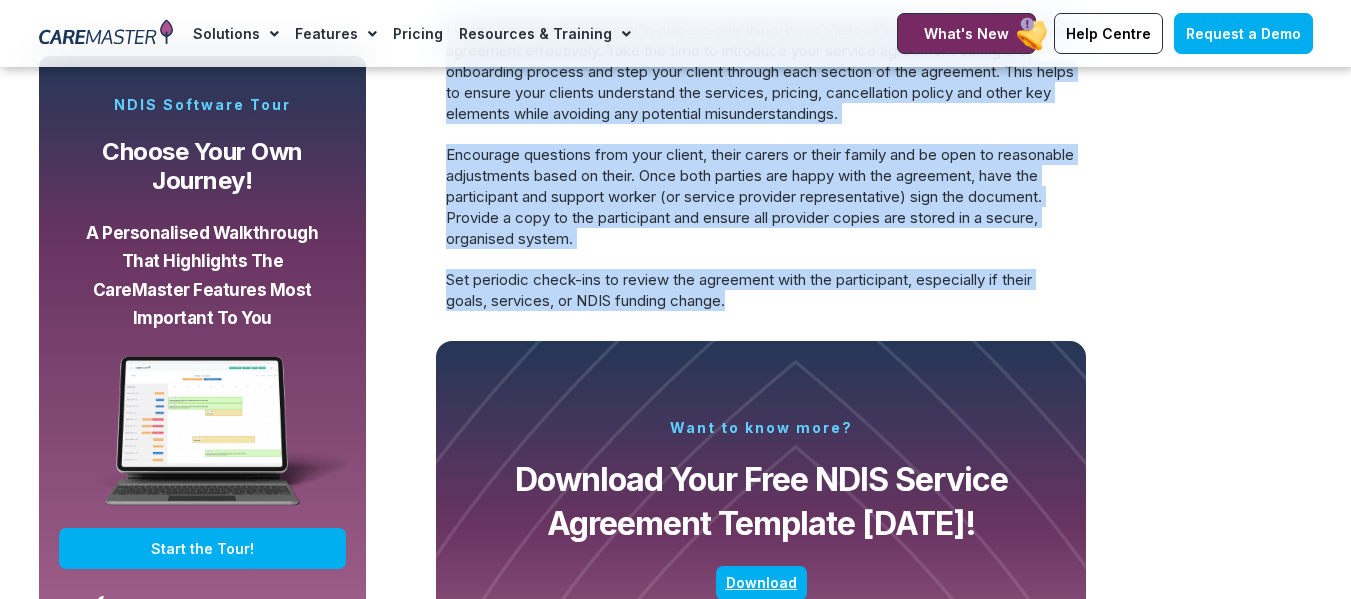 drag, startPoint x: 450, startPoint y: 228, endPoint x: 757, endPoint y: 345, distance: 328.53918 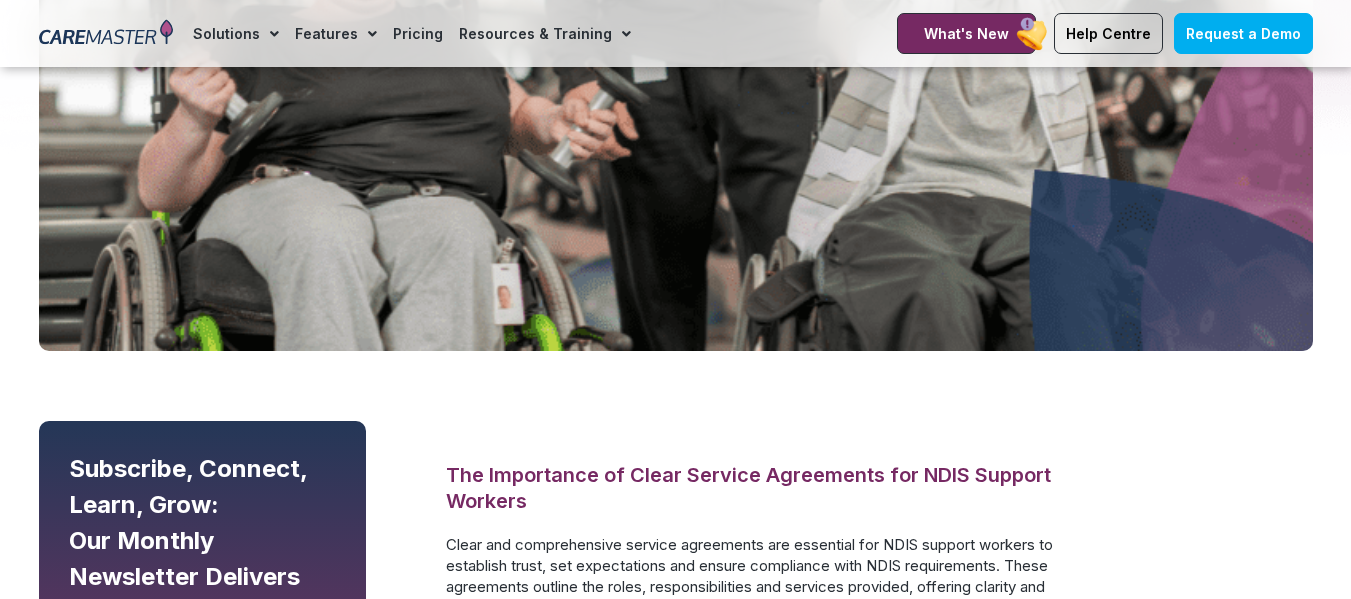 scroll, scrollTop: 500, scrollLeft: 0, axis: vertical 